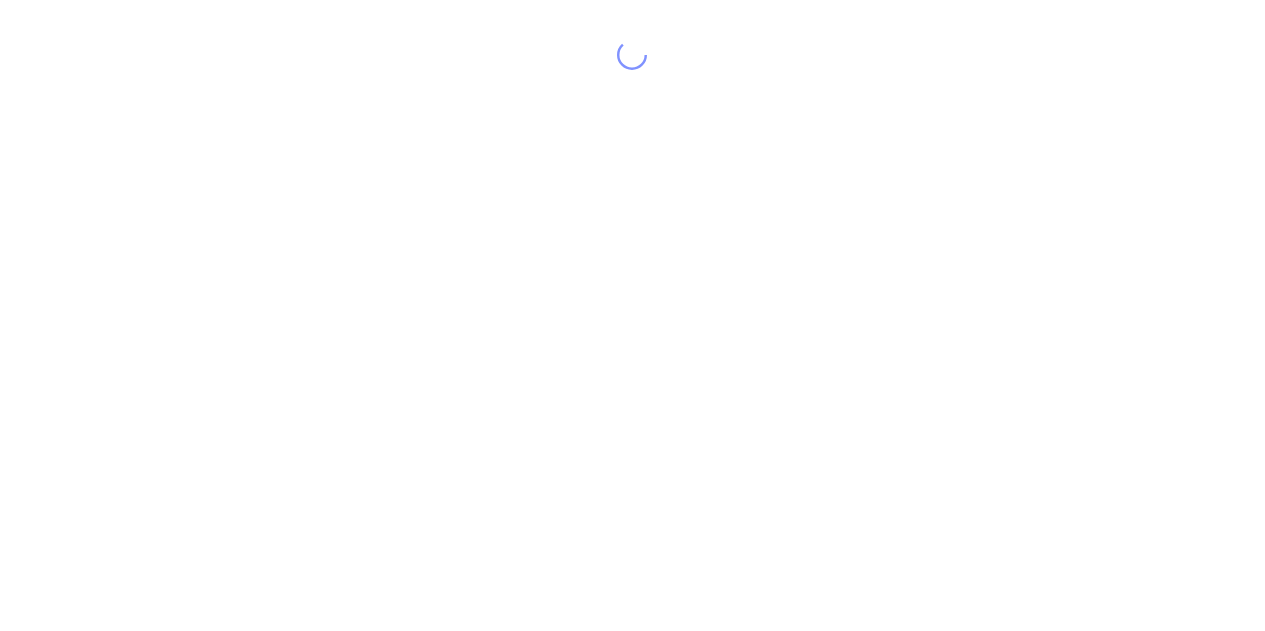 scroll, scrollTop: 0, scrollLeft: 0, axis: both 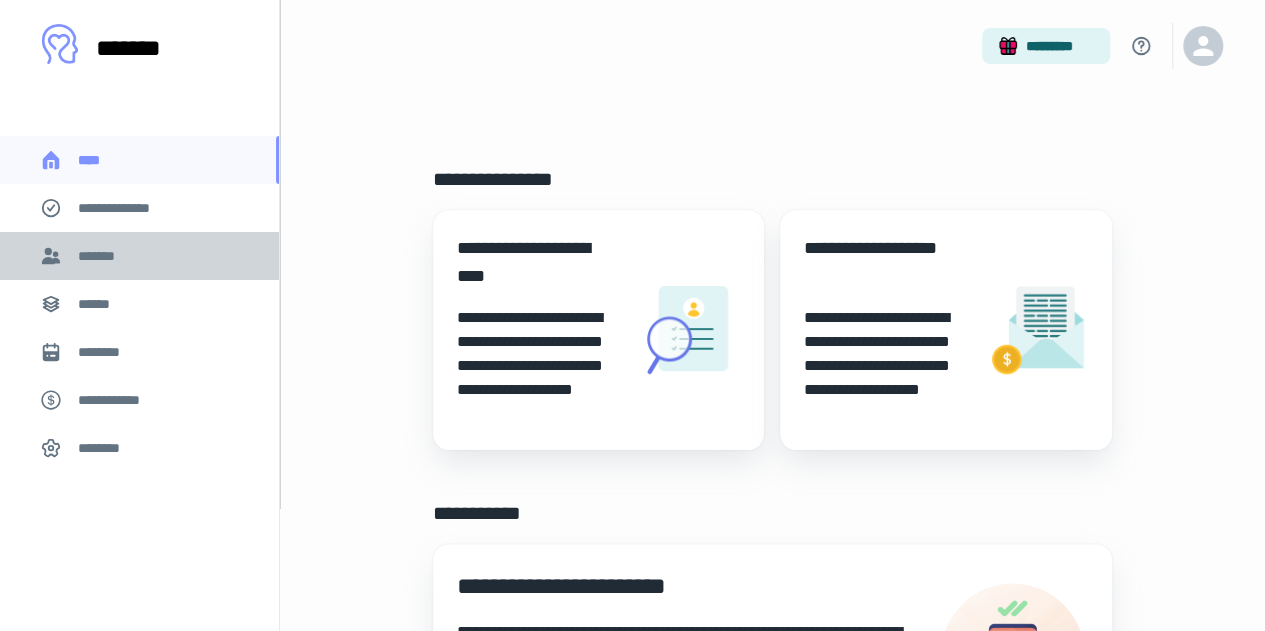 click on "*******" at bounding box center [139, 256] 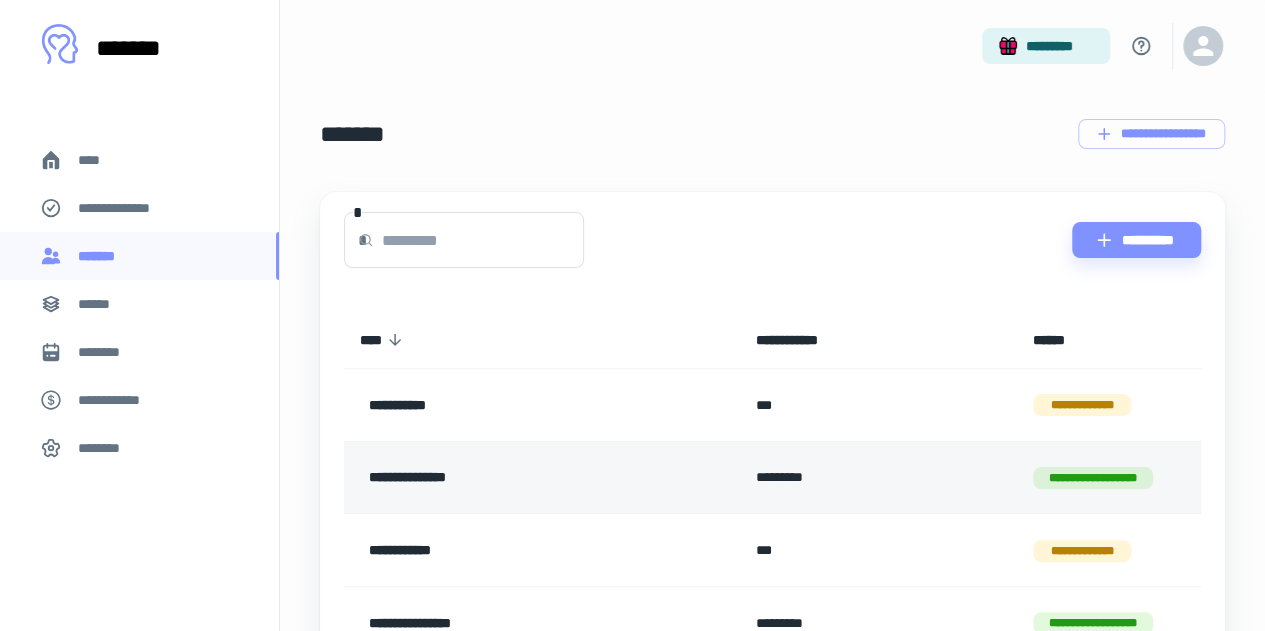 click on "**********" at bounding box center [507, 478] 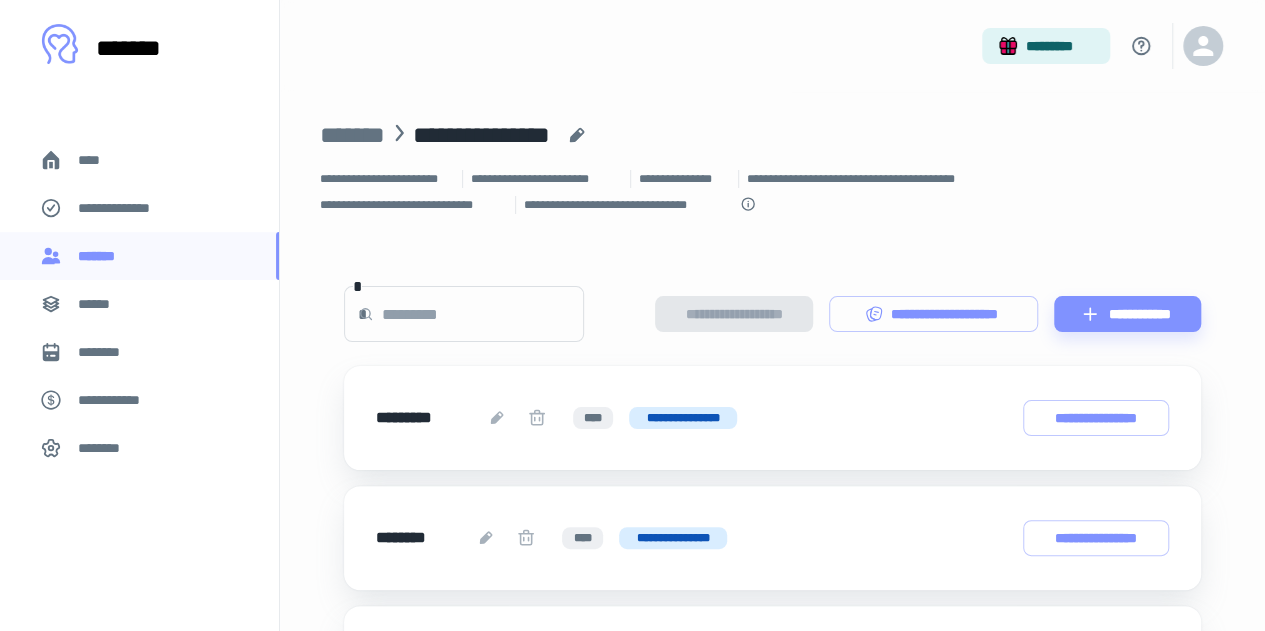 click on "****" at bounding box center (97, 160) 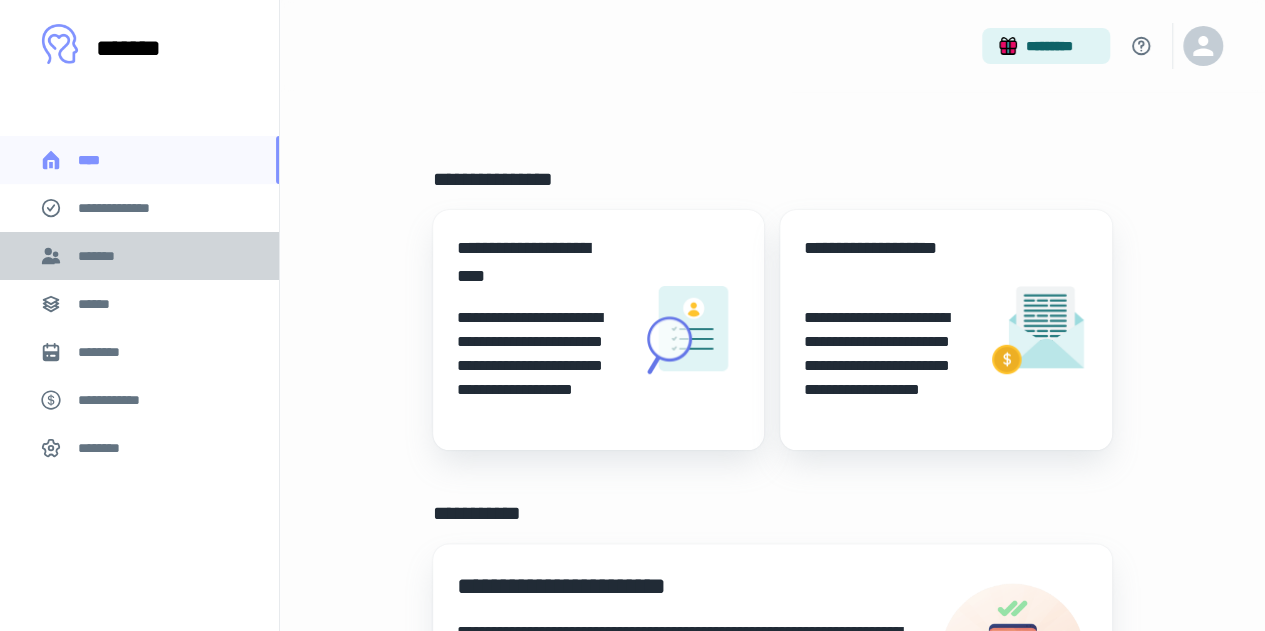 click on "*******" at bounding box center [100, 256] 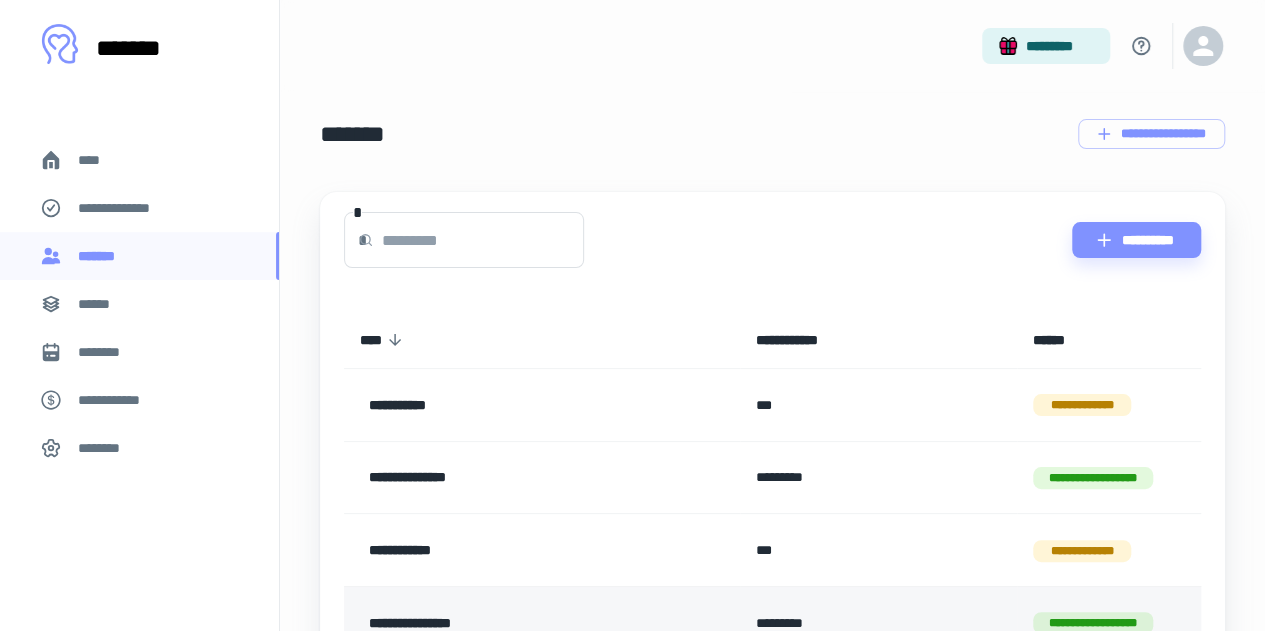 click on "**********" at bounding box center (507, 623) 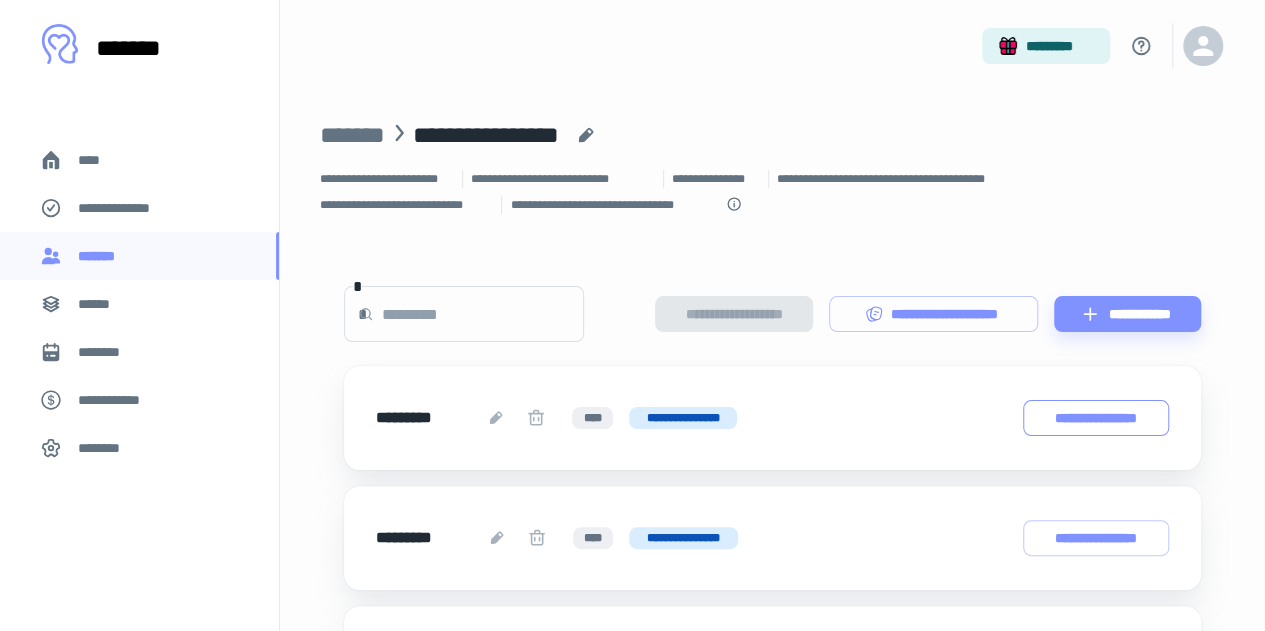click on "**********" at bounding box center (1096, 417) 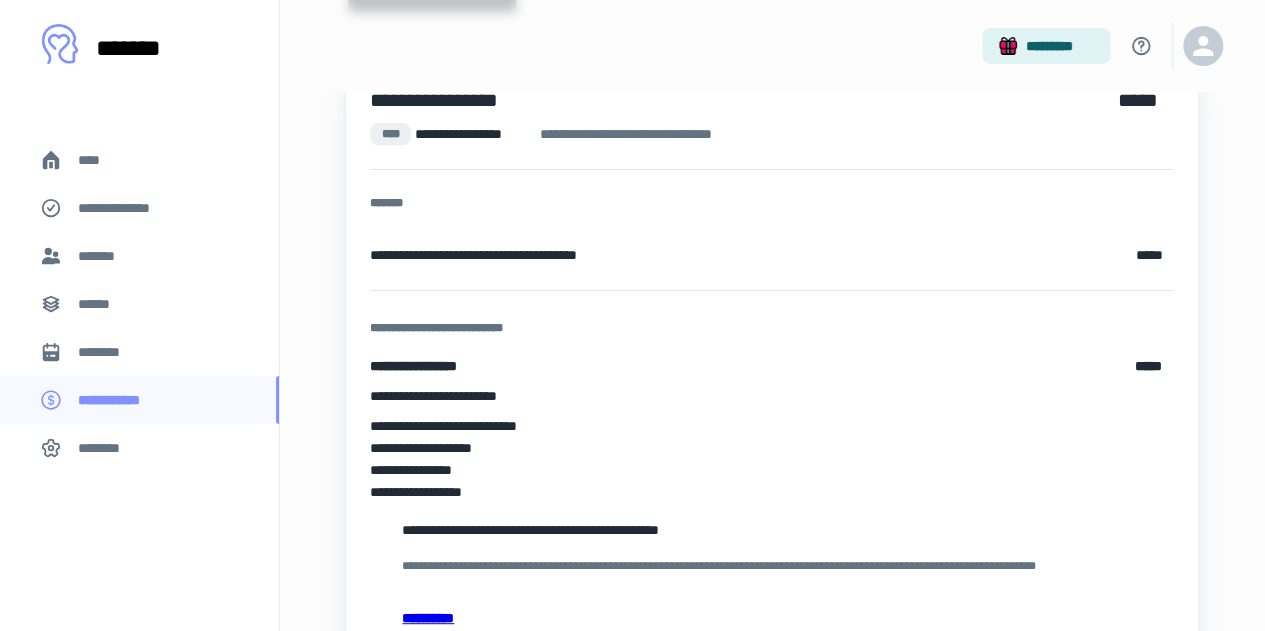 scroll, scrollTop: 308, scrollLeft: 0, axis: vertical 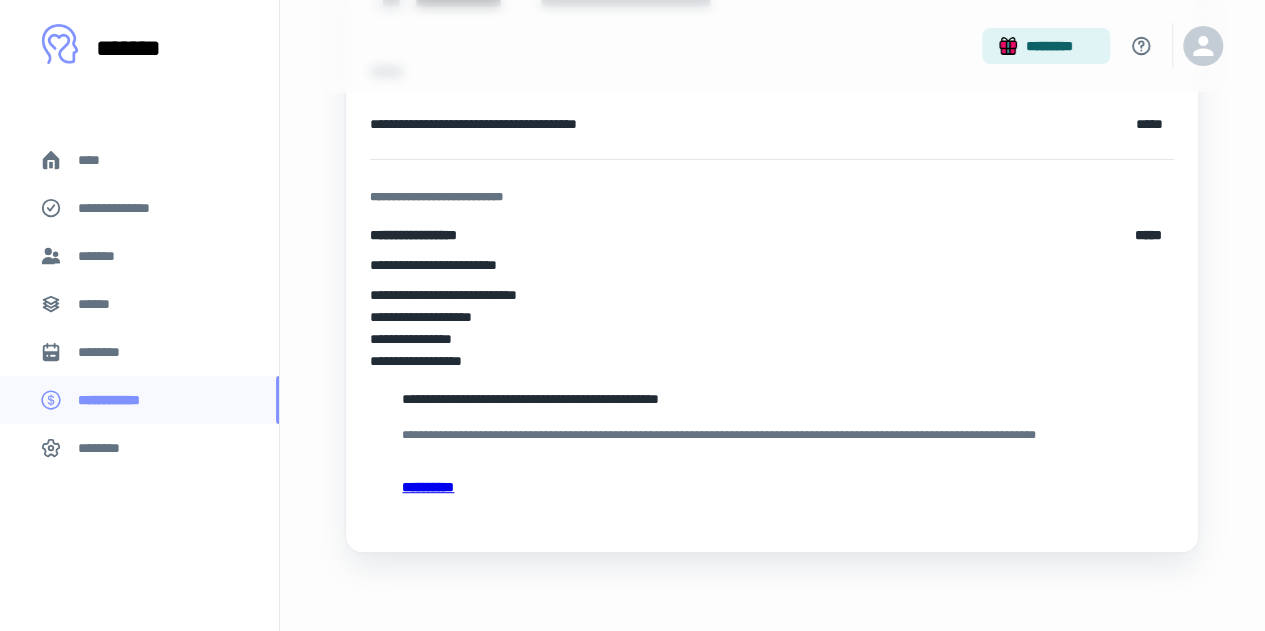 click on "**********" at bounding box center (772, 487) 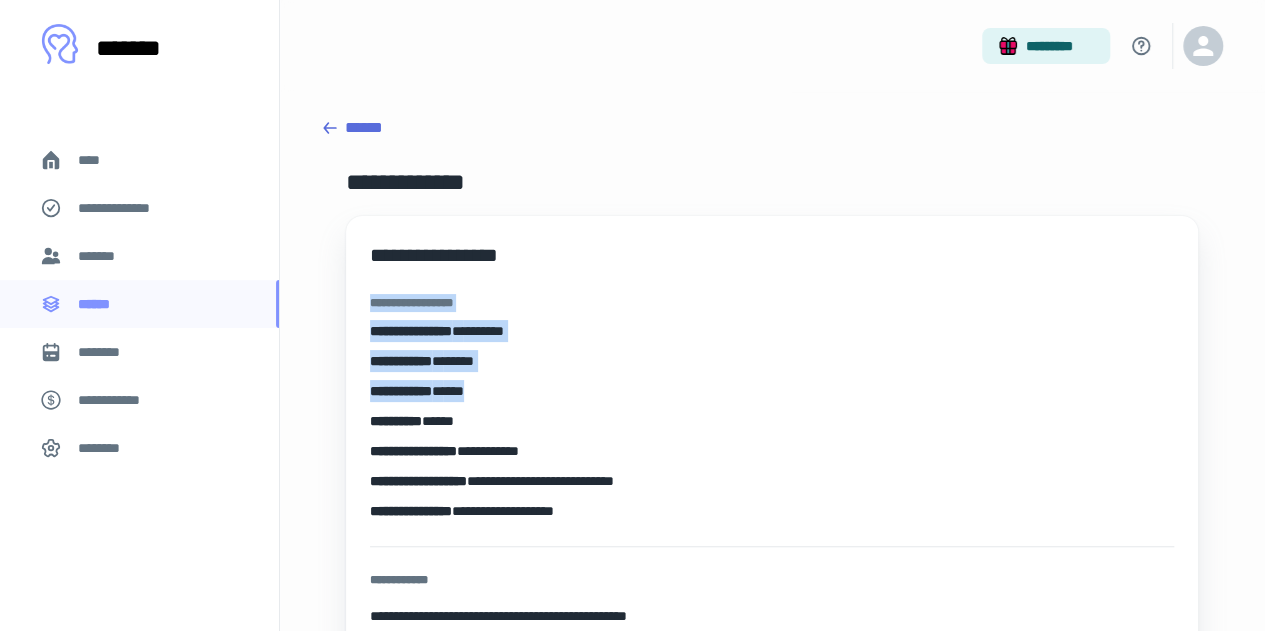 drag, startPoint x: 1241, startPoint y: 259, endPoint x: 1260, endPoint y: 398, distance: 140.29256 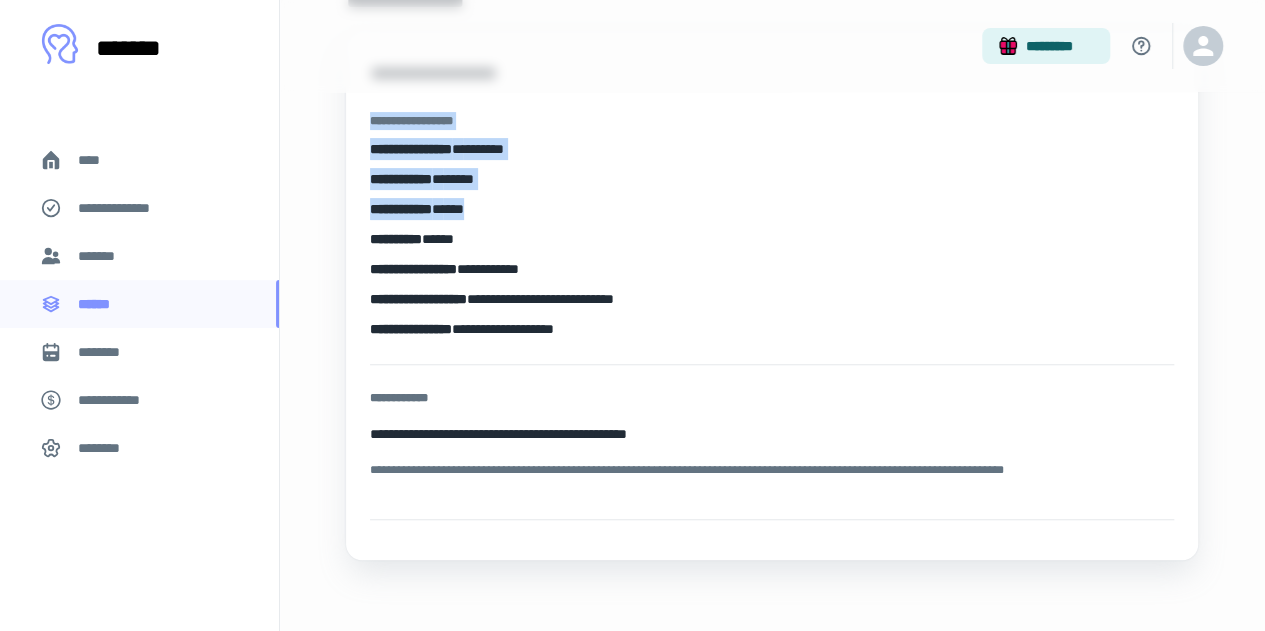 scroll, scrollTop: 0, scrollLeft: 0, axis: both 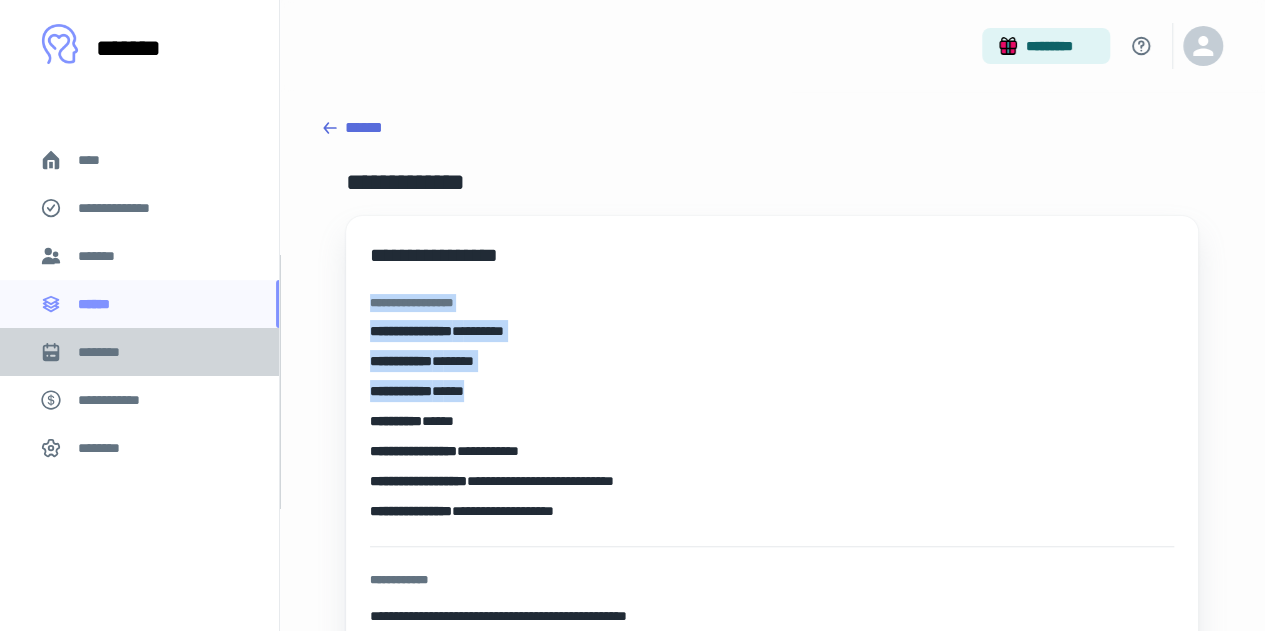 click on "********" at bounding box center (107, 352) 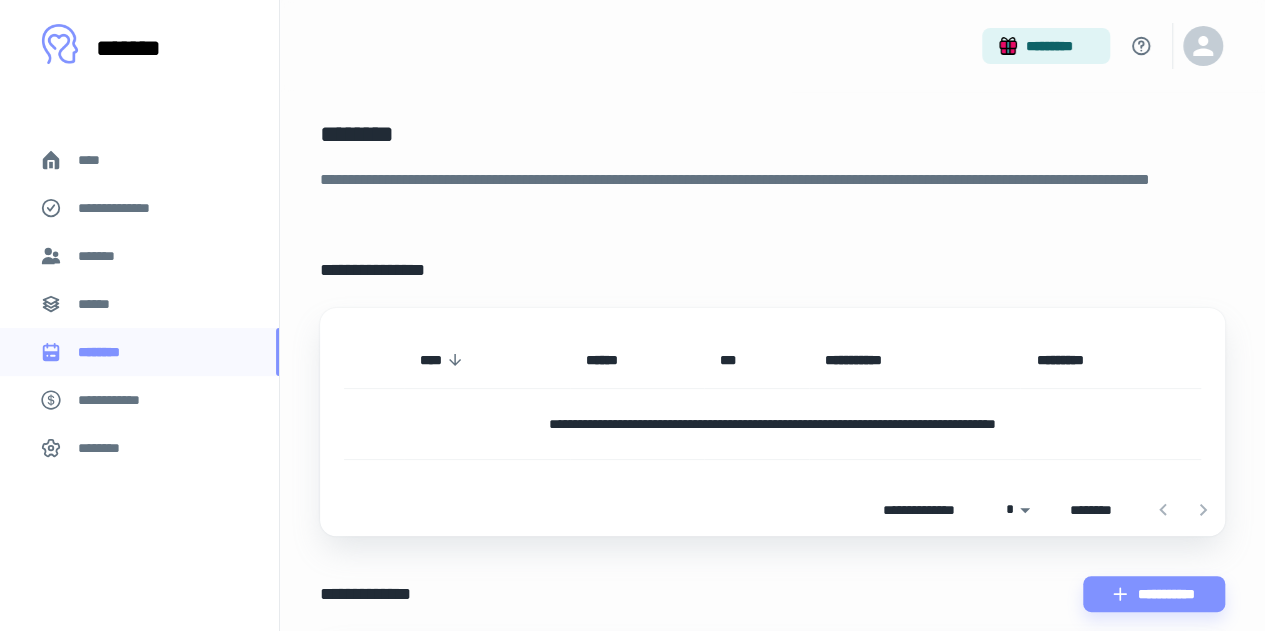 click on "**********" at bounding box center (119, 400) 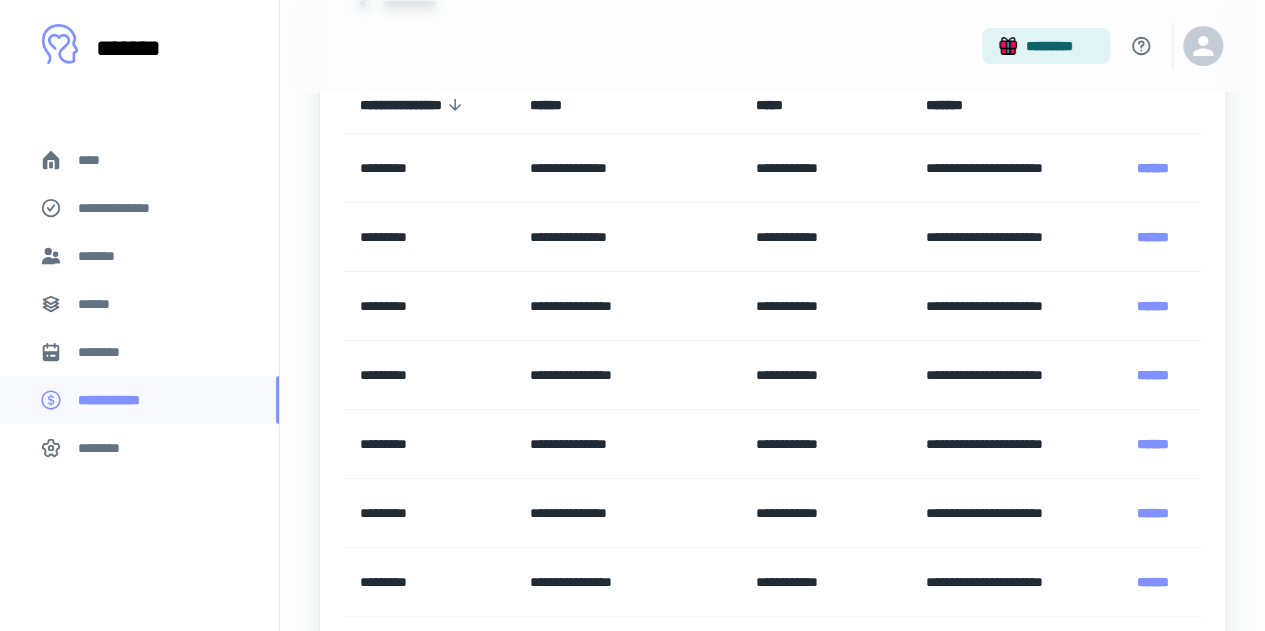 scroll, scrollTop: 208, scrollLeft: 0, axis: vertical 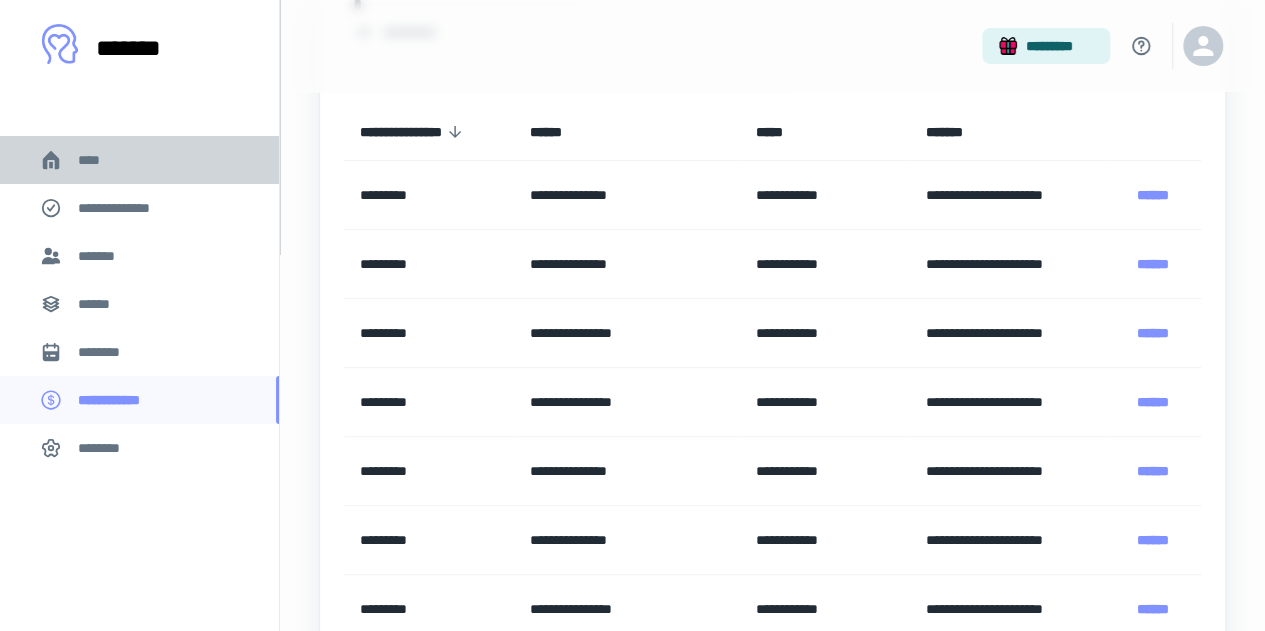 click on "****" at bounding box center (97, 160) 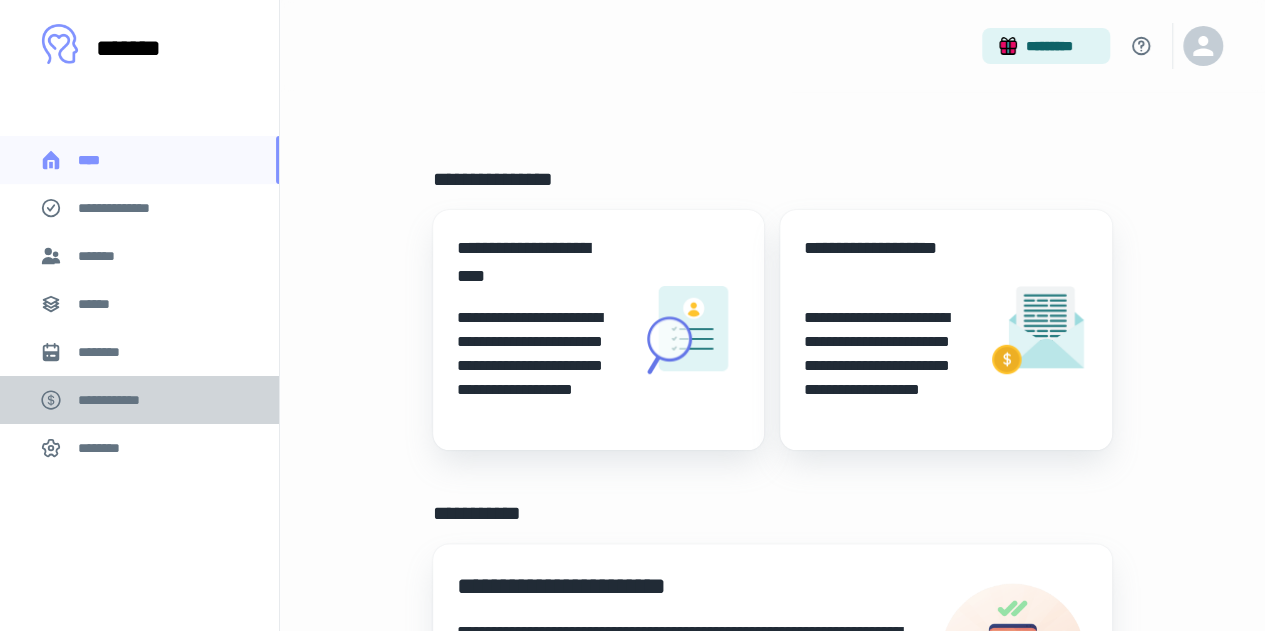 click on "**********" at bounding box center [119, 400] 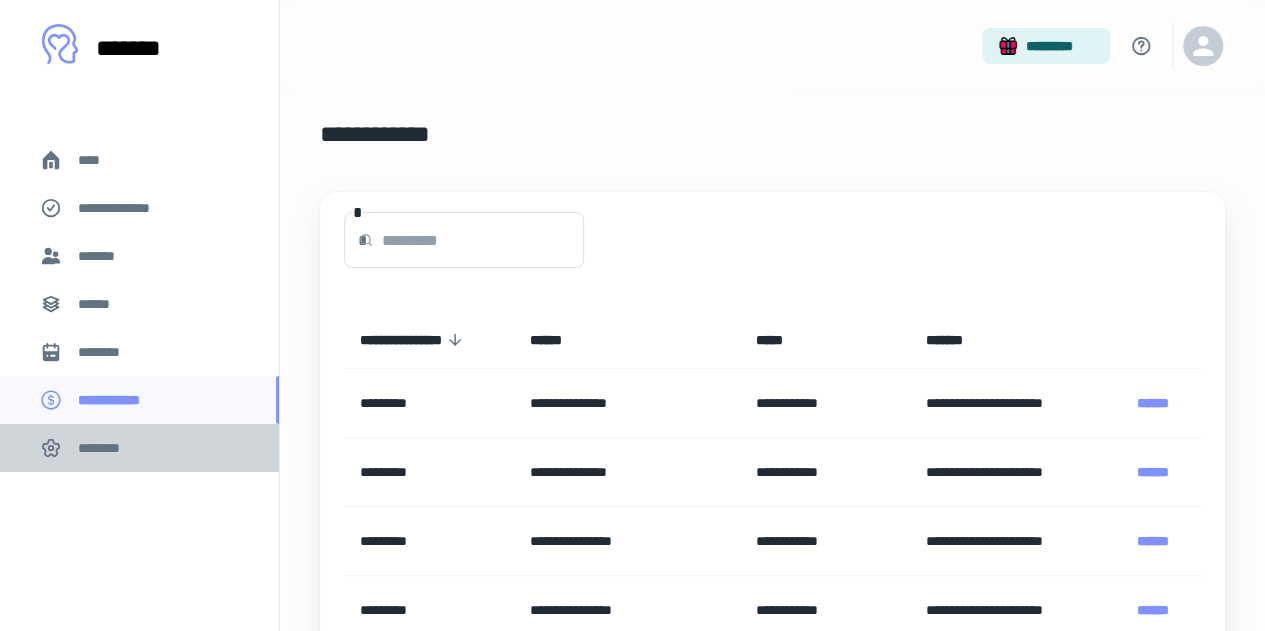 click on "********" at bounding box center [139, 448] 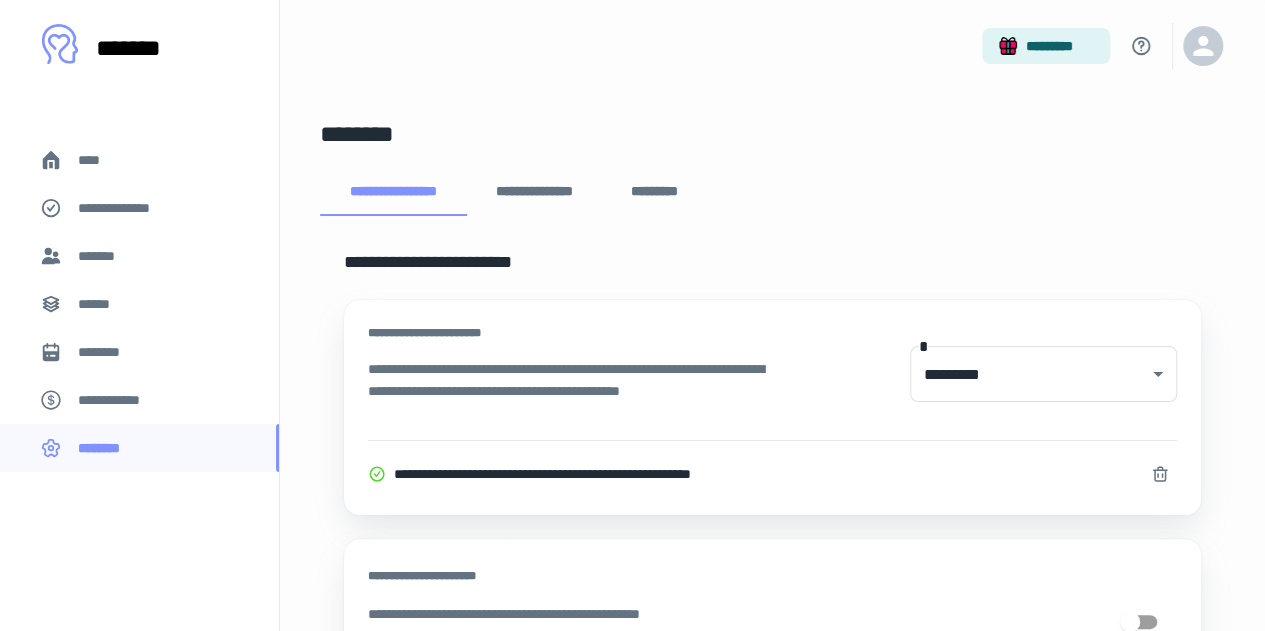click on "**********" at bounding box center [139, 208] 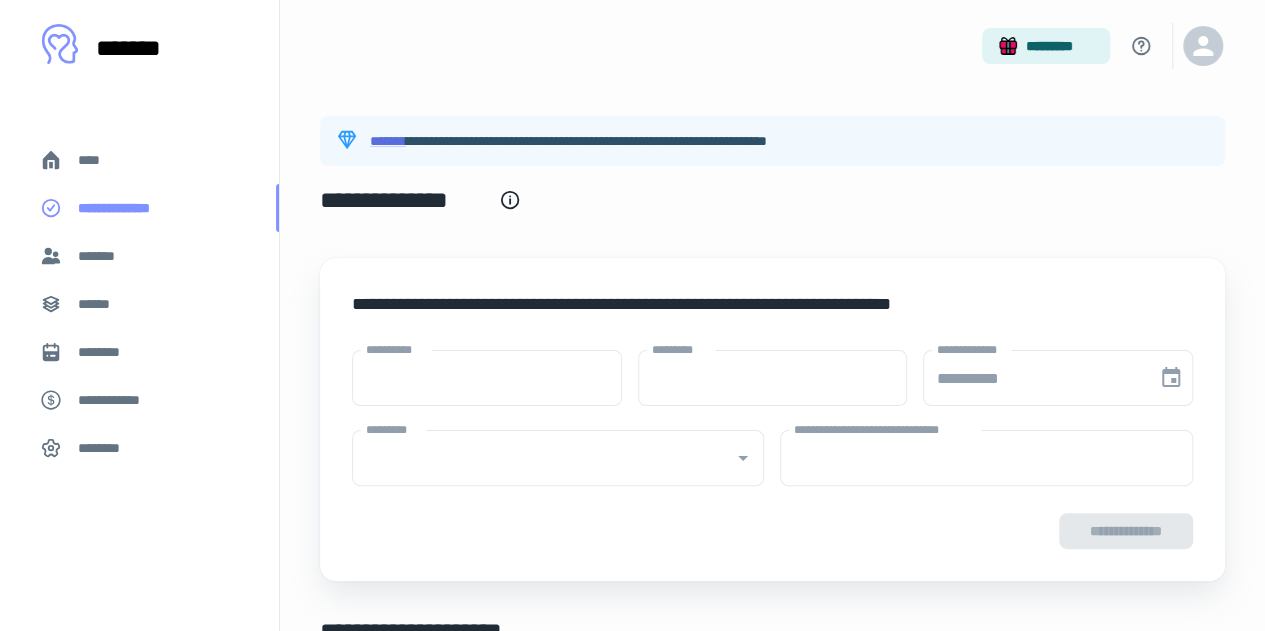 type on "****" 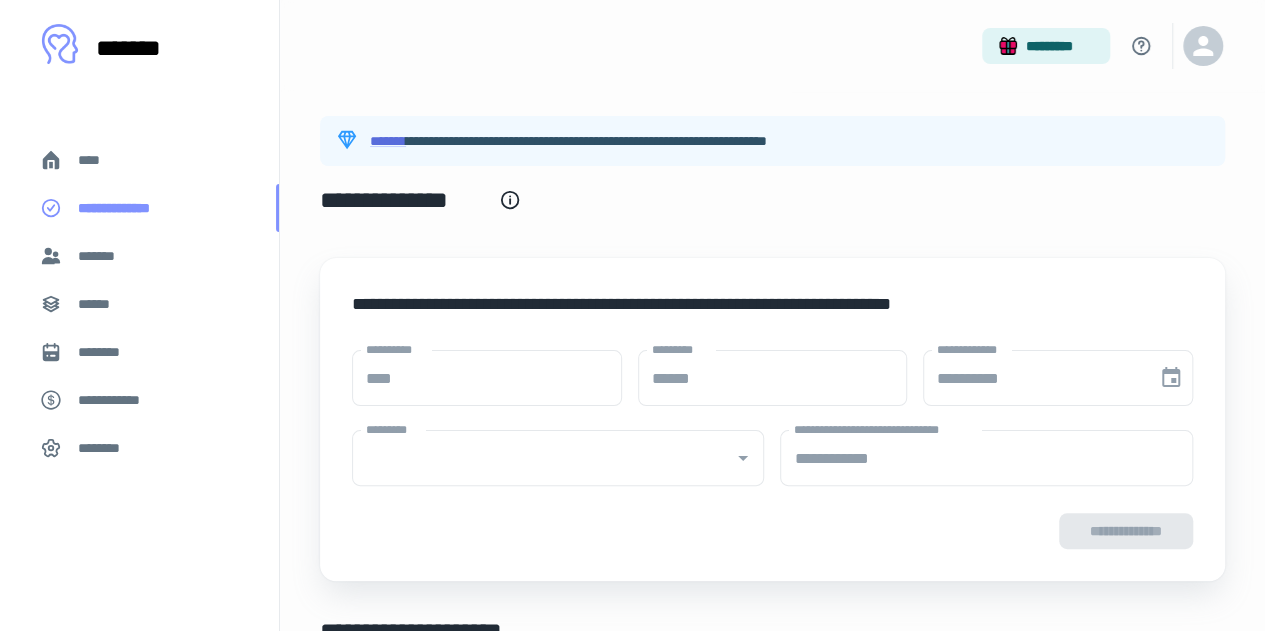 type on "**********" 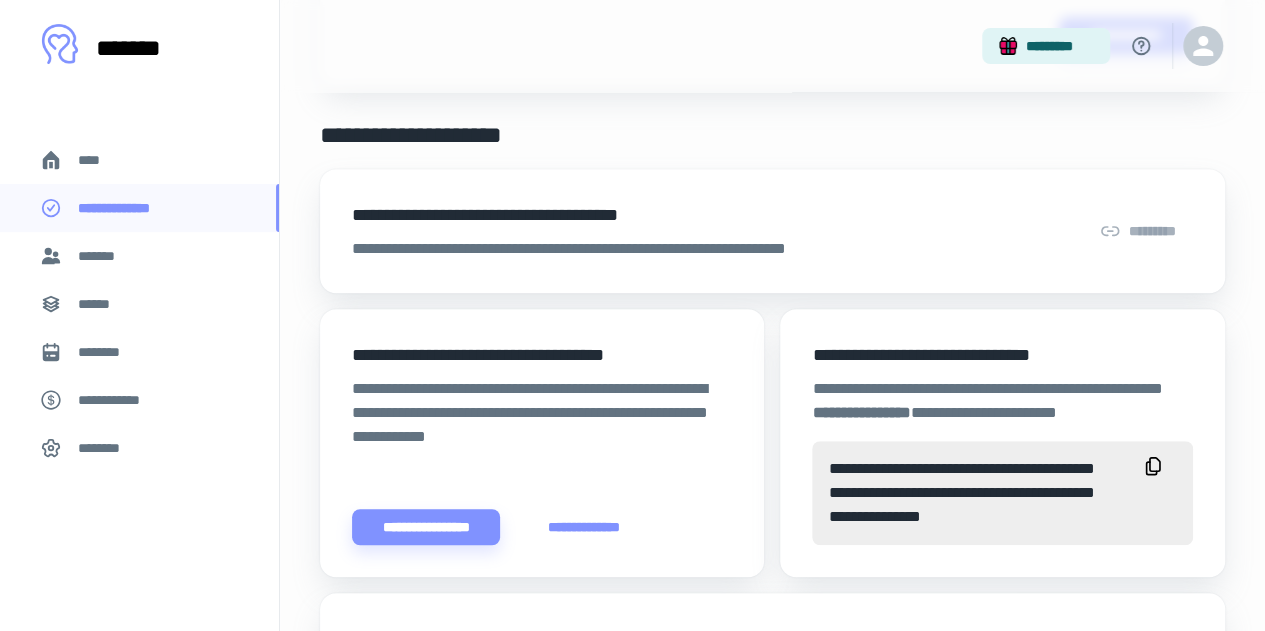 scroll, scrollTop: 766, scrollLeft: 0, axis: vertical 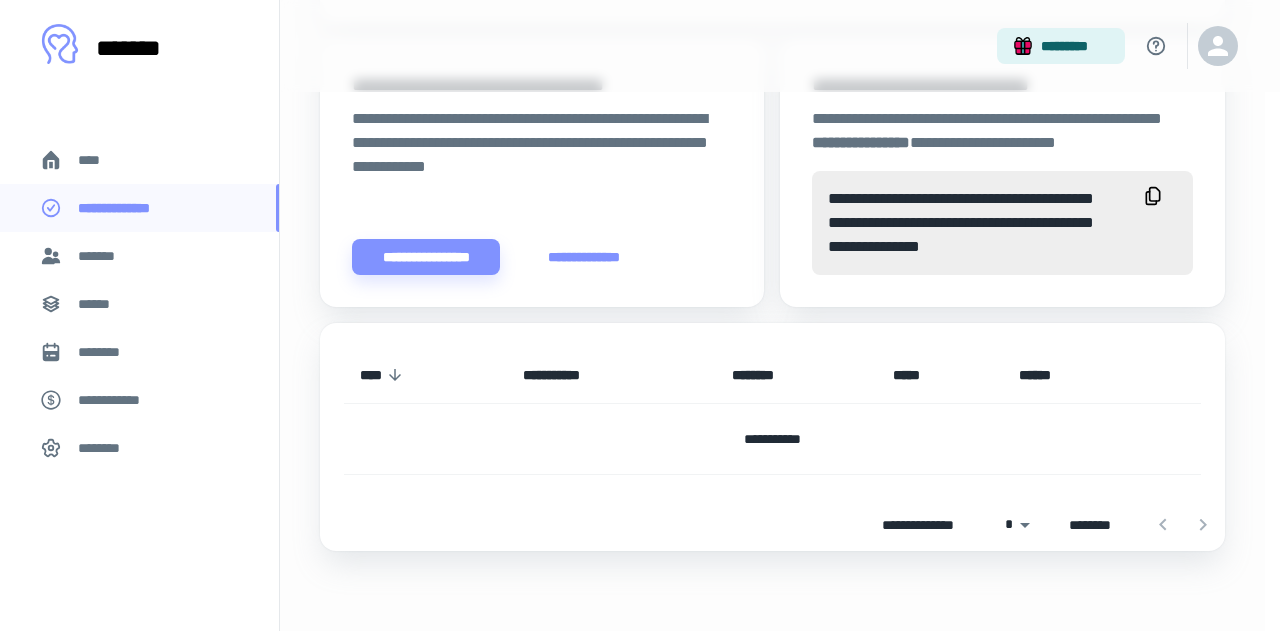 click on "[FIRST] [LAST] [STREET] [CITY], [STATE] [ZIP] [COUNTRY] [PHONE] [EMAIL] [SSN] [DLN] [CC] [DOB] [AGE] [ADDRESS] [CITY] [STATE] [ZIP] [COUNTRY] [PHONE] [EMAIL] [SSN] [DLN] [CC] [DOB] [AGE] [ADDRESS] [CITY] [STATE] [ZIP] [COUNTRY] [PHONE] [EMAIL] [SSN] [DLN] [CC] [DOB] [AGE] [ADDRESS]" at bounding box center [632, -451] 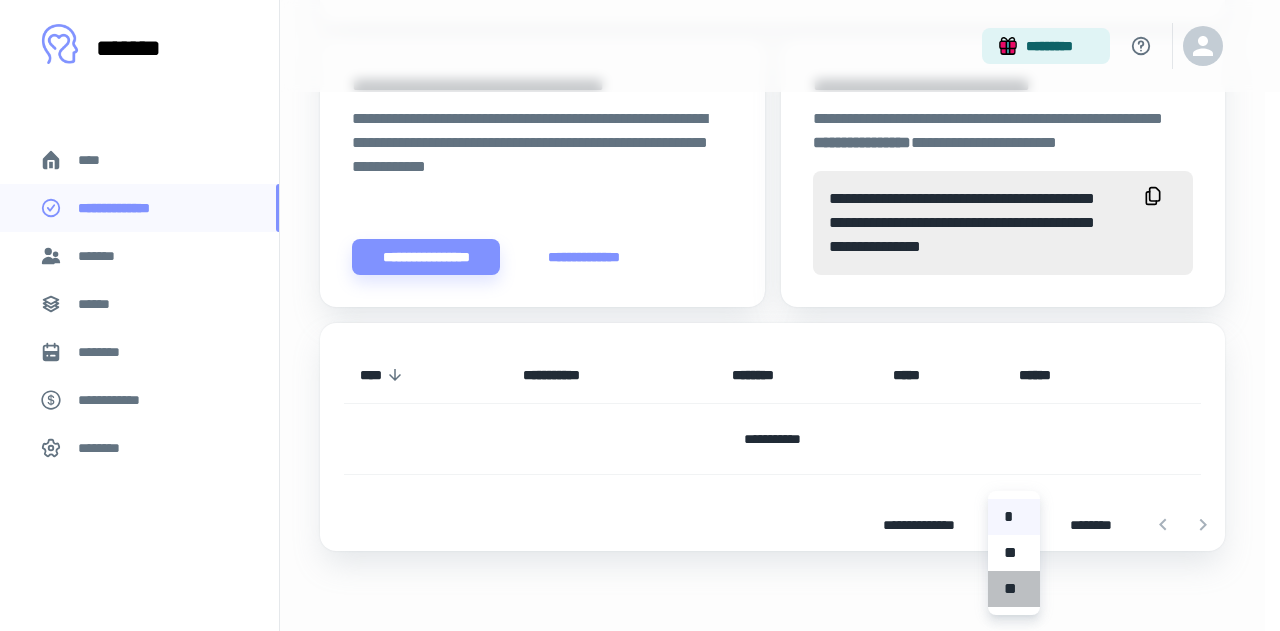 click on "**" at bounding box center [1014, 589] 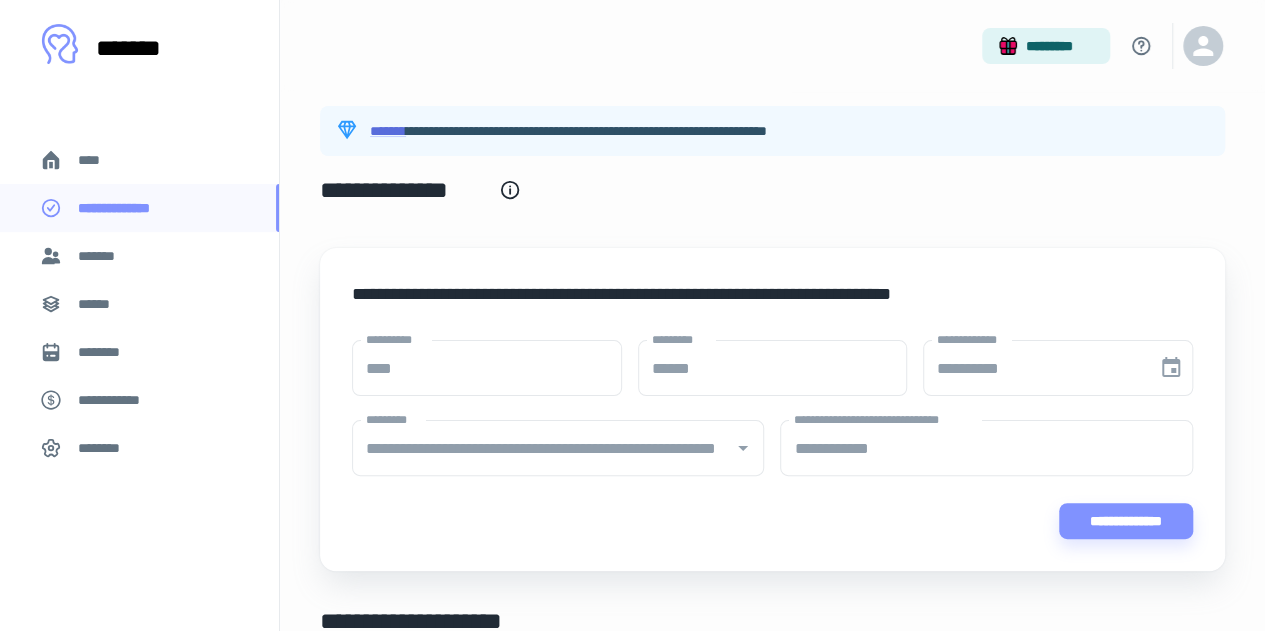 scroll, scrollTop: 0, scrollLeft: 0, axis: both 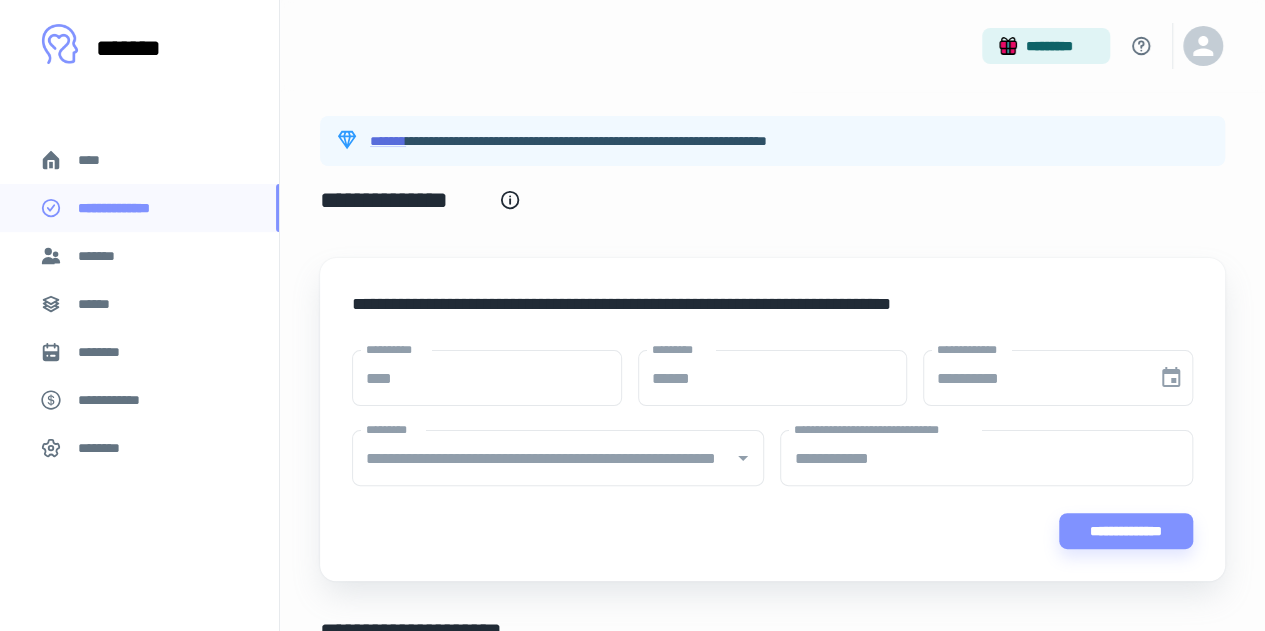 click on "*******" at bounding box center (100, 256) 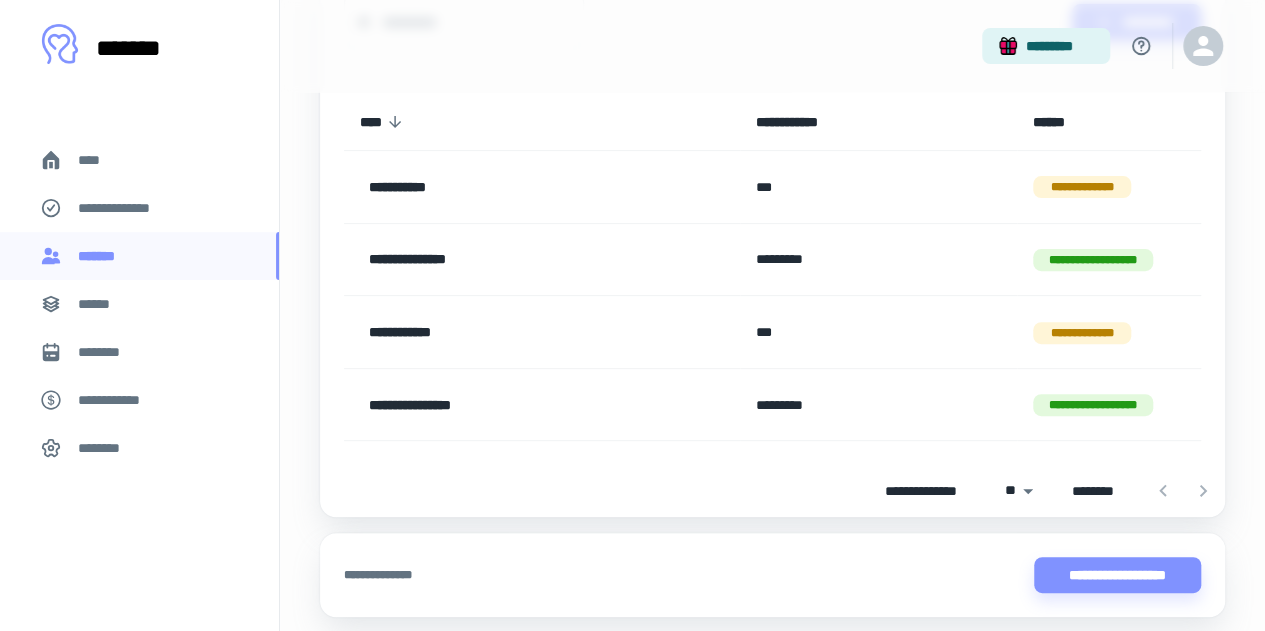 scroll, scrollTop: 284, scrollLeft: 0, axis: vertical 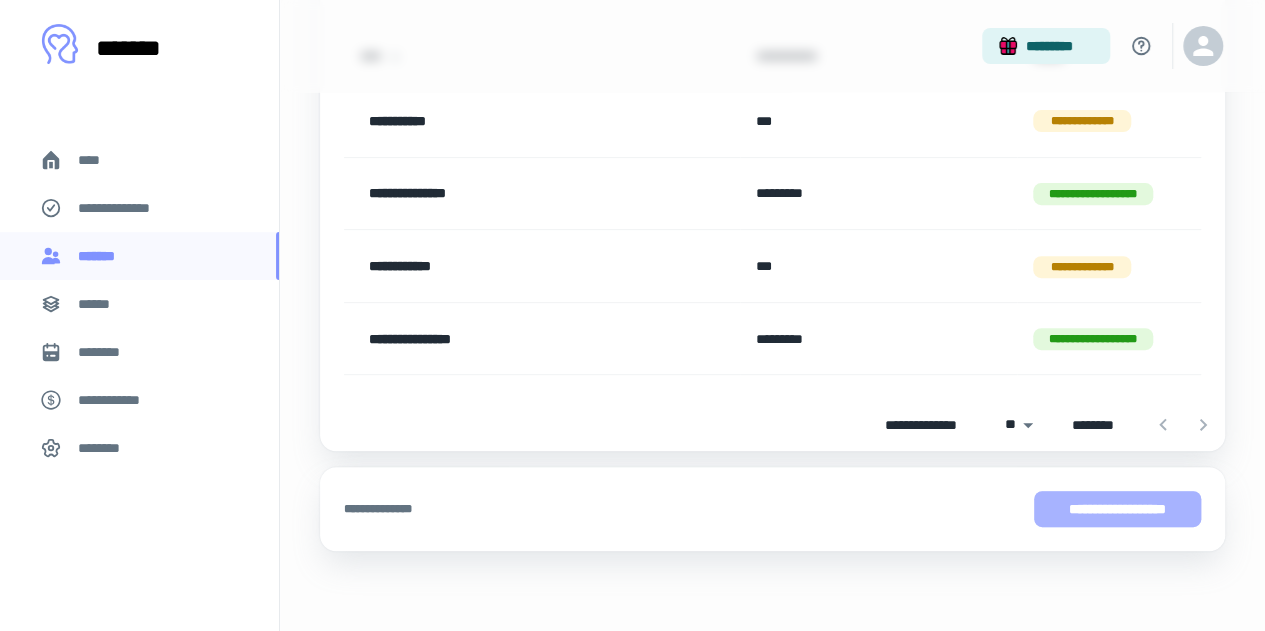 click on "**********" at bounding box center (1117, 509) 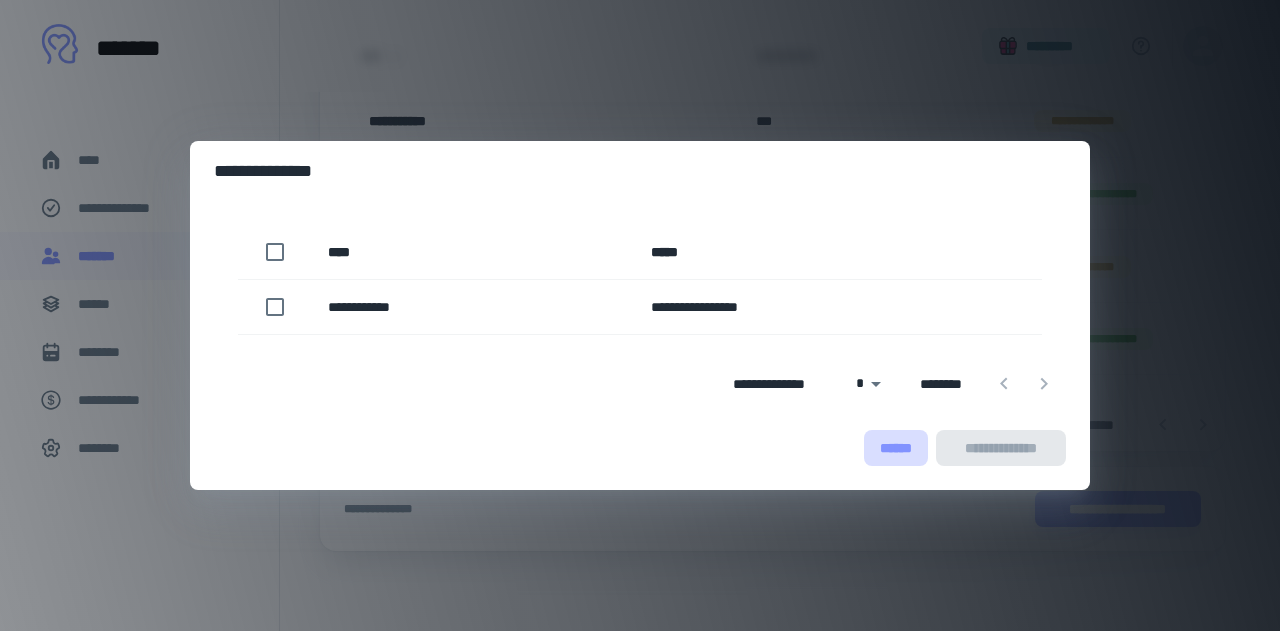 click on "******" at bounding box center [896, 448] 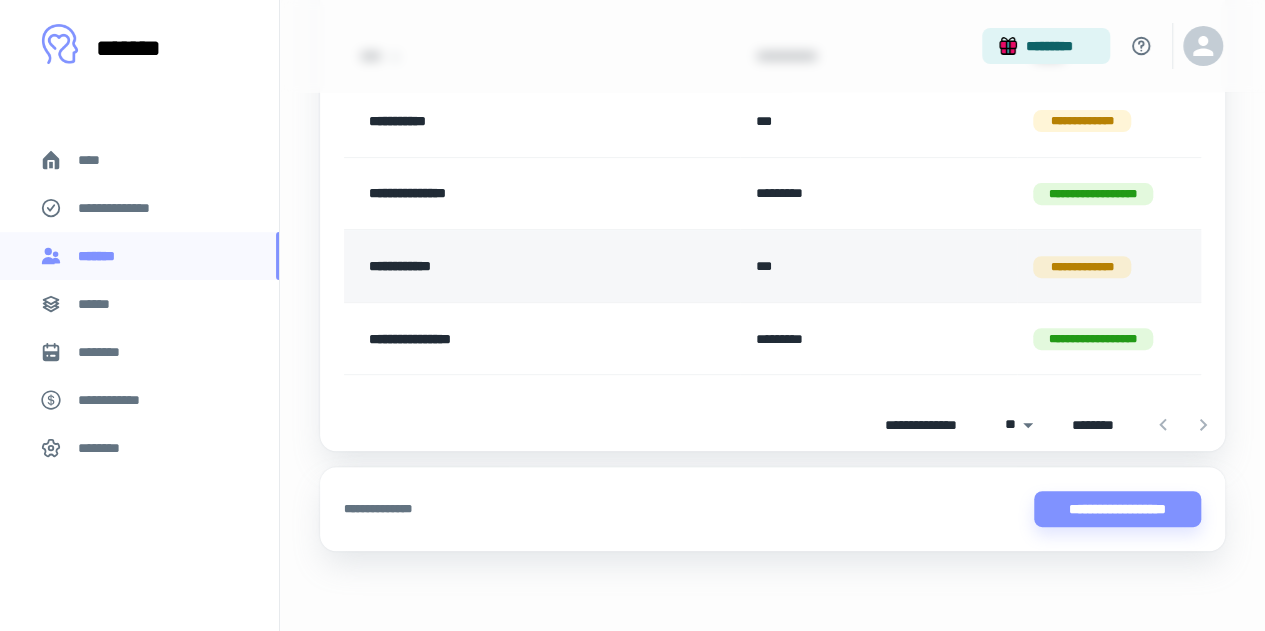 click on "**********" at bounding box center [507, 266] 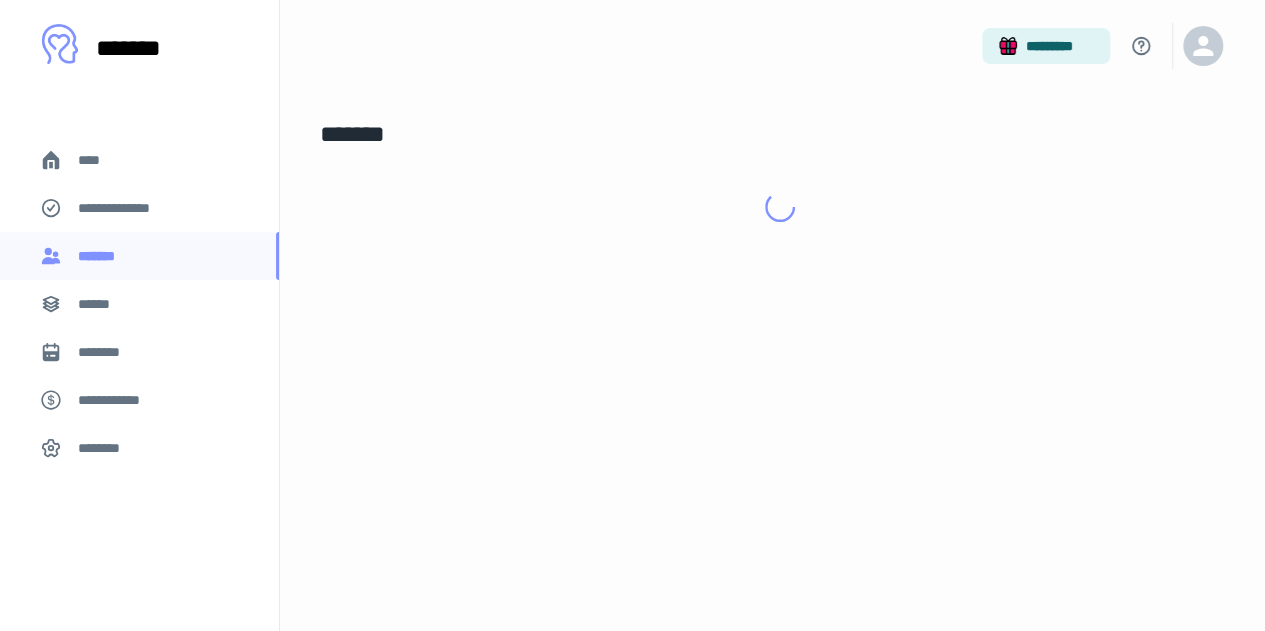 scroll, scrollTop: 0, scrollLeft: 0, axis: both 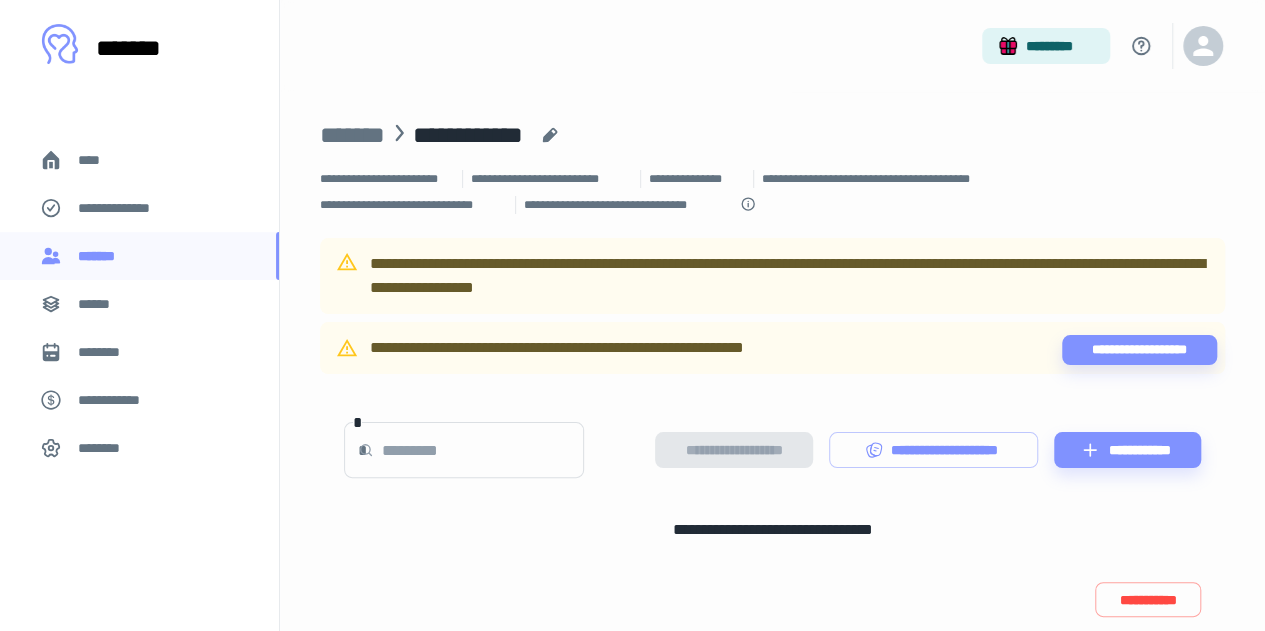 click on "********" at bounding box center (107, 352) 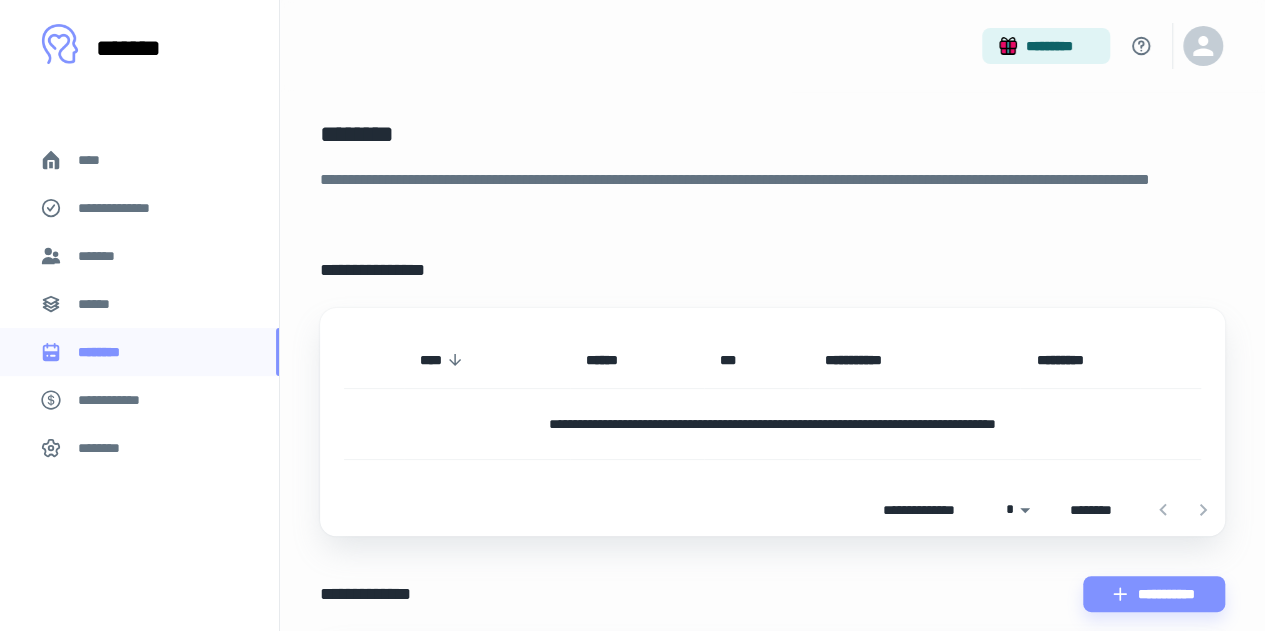 click on "*******" at bounding box center (139, 256) 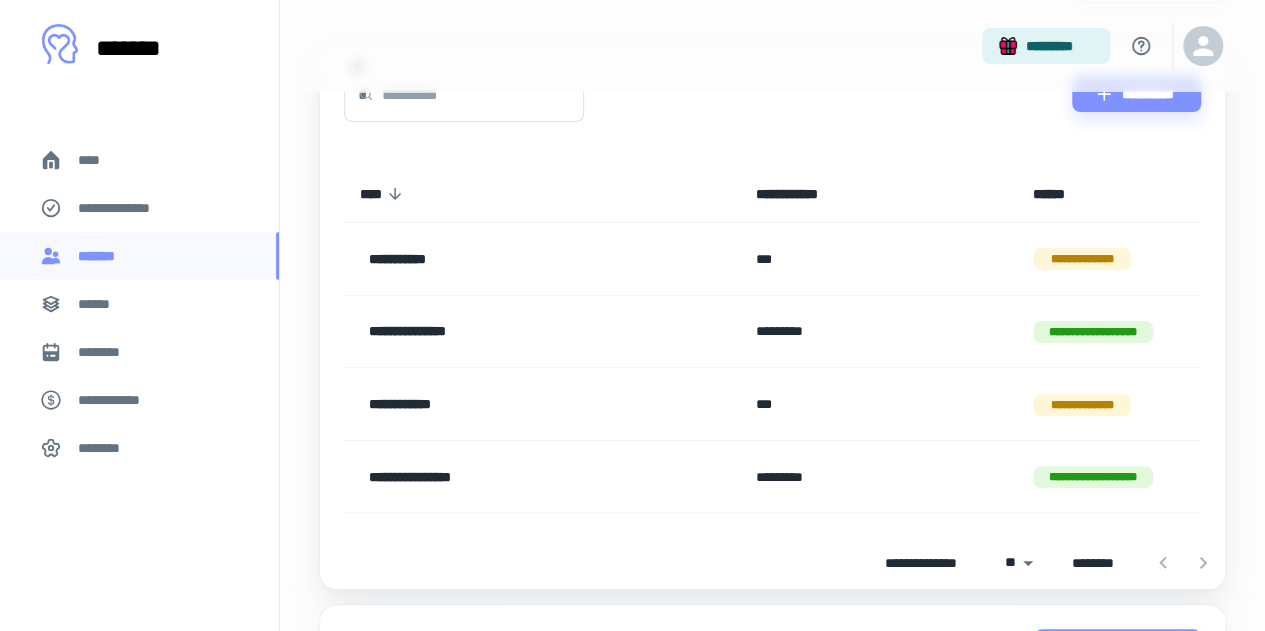 scroll, scrollTop: 149, scrollLeft: 0, axis: vertical 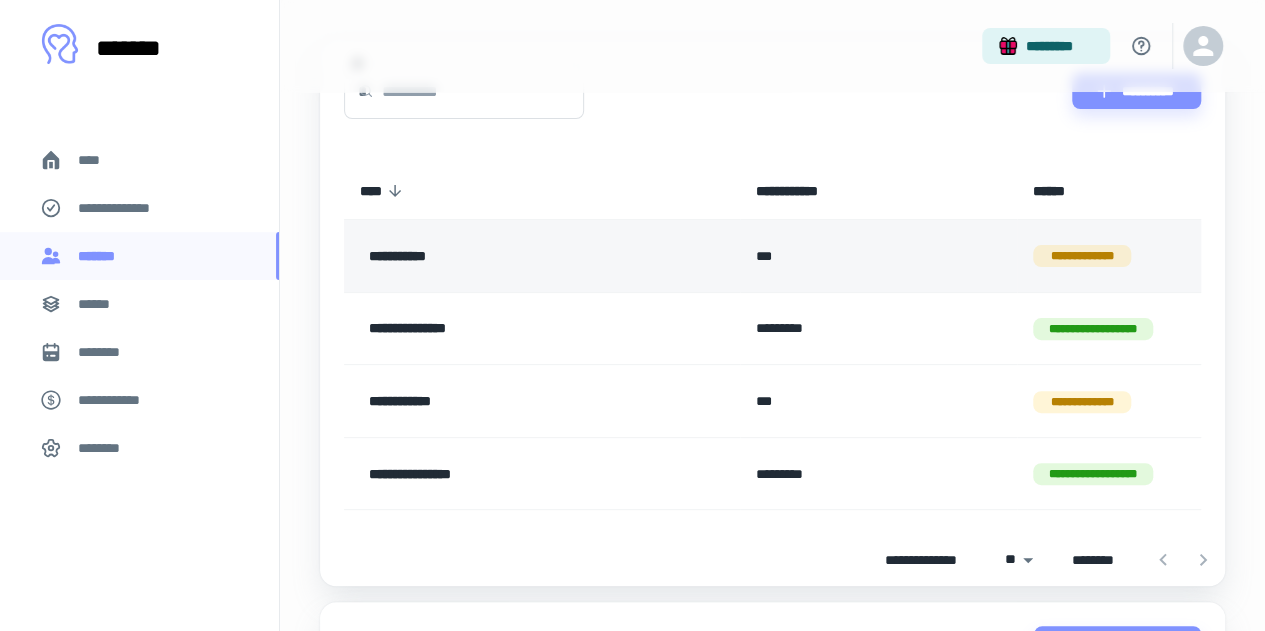click on "**********" at bounding box center (507, 256) 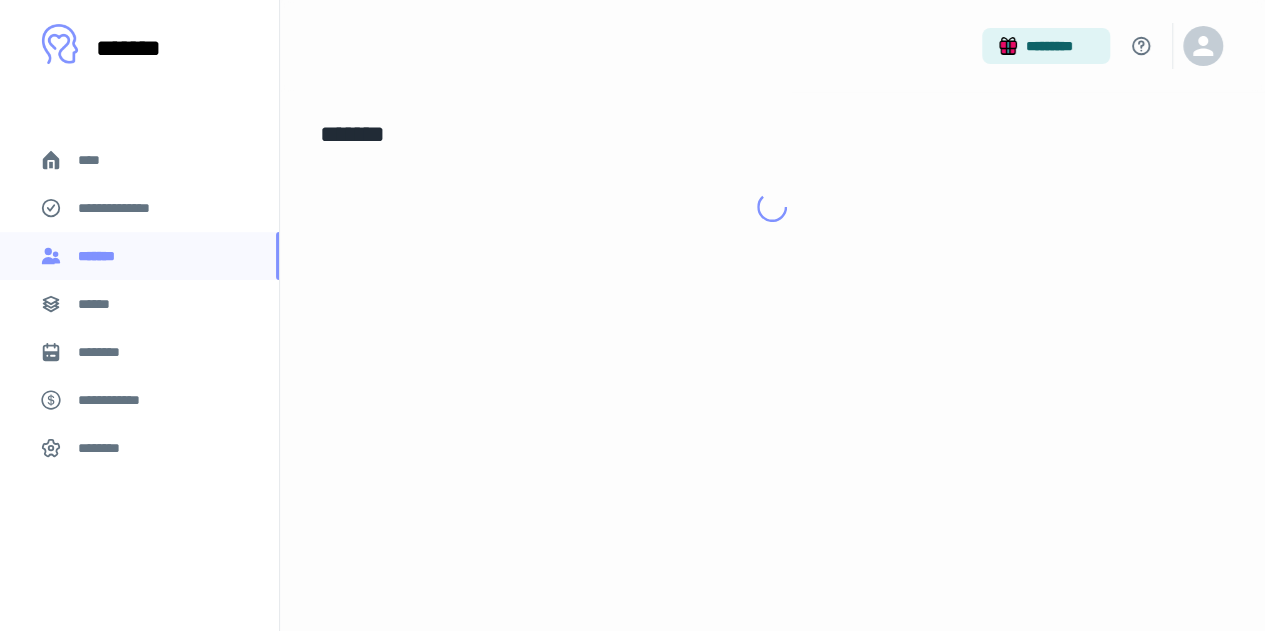 scroll, scrollTop: 0, scrollLeft: 0, axis: both 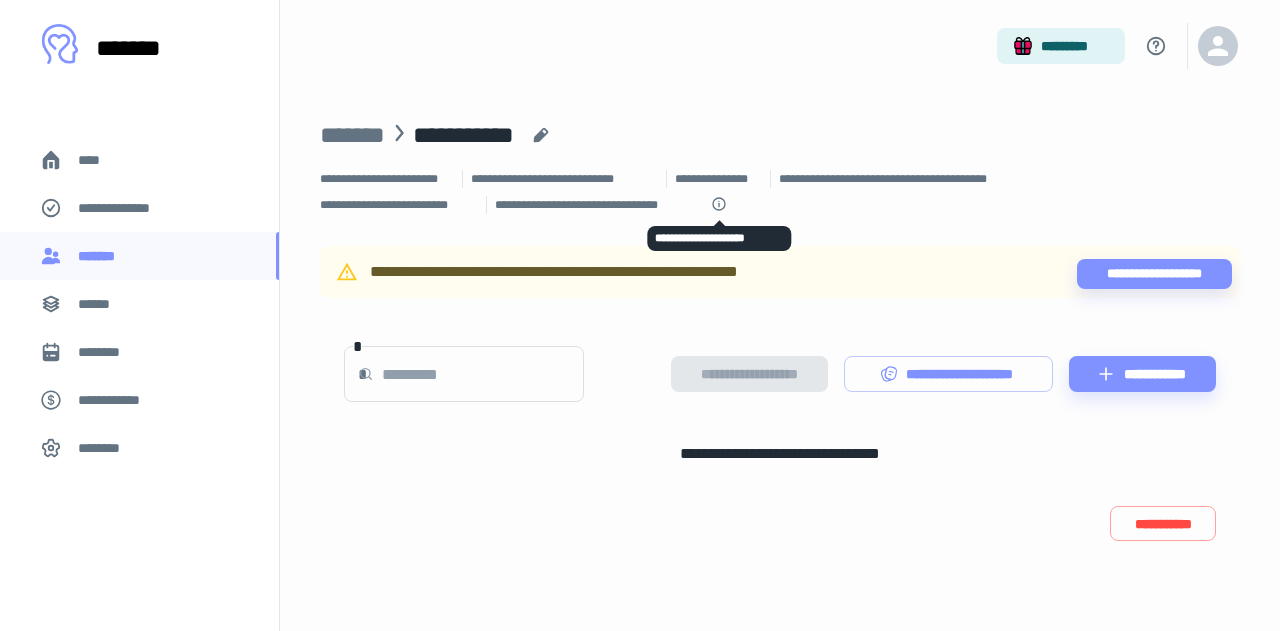 click 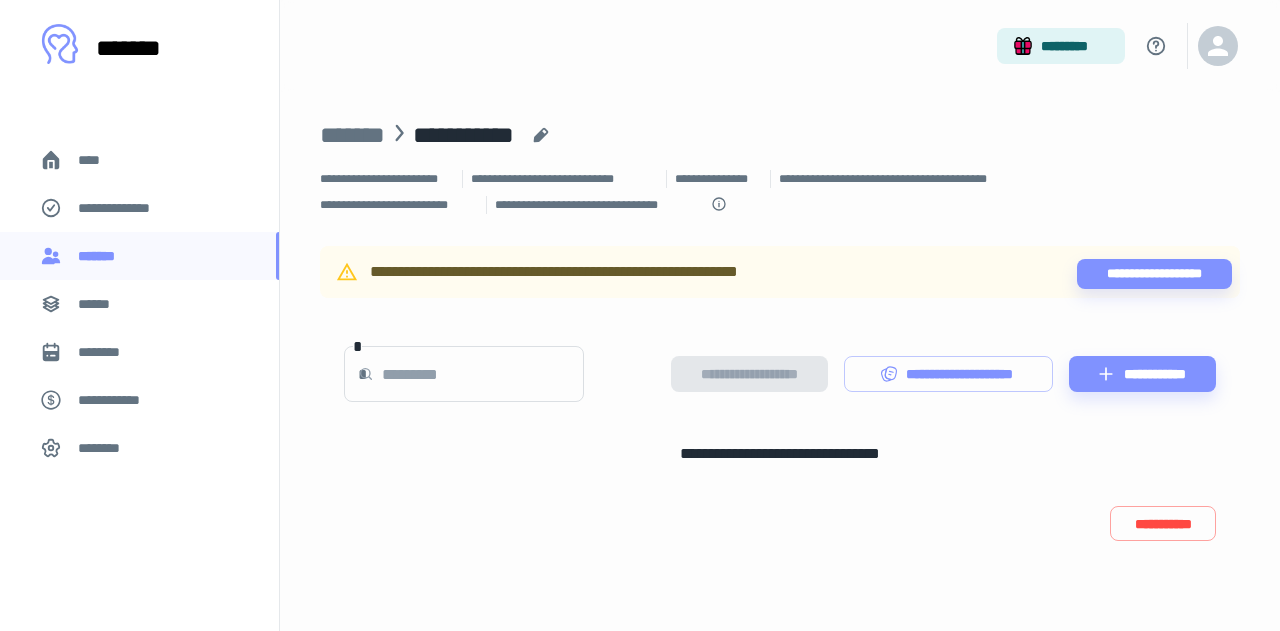 click on "******" at bounding box center (100, 304) 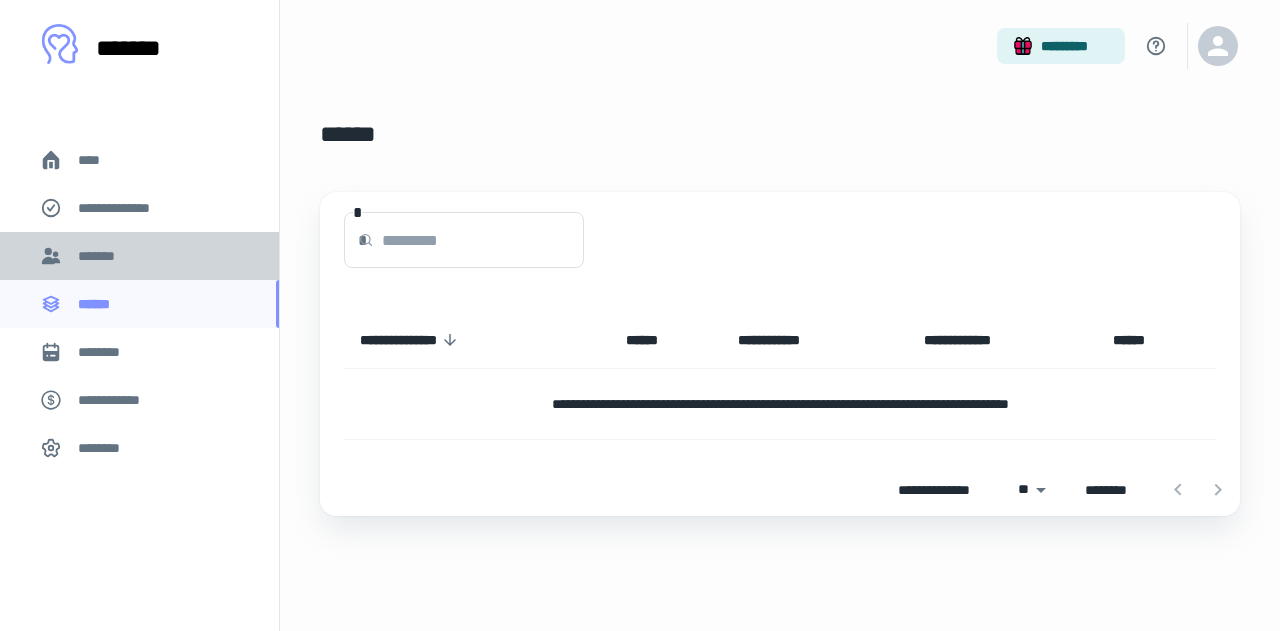click on "*******" at bounding box center [100, 256] 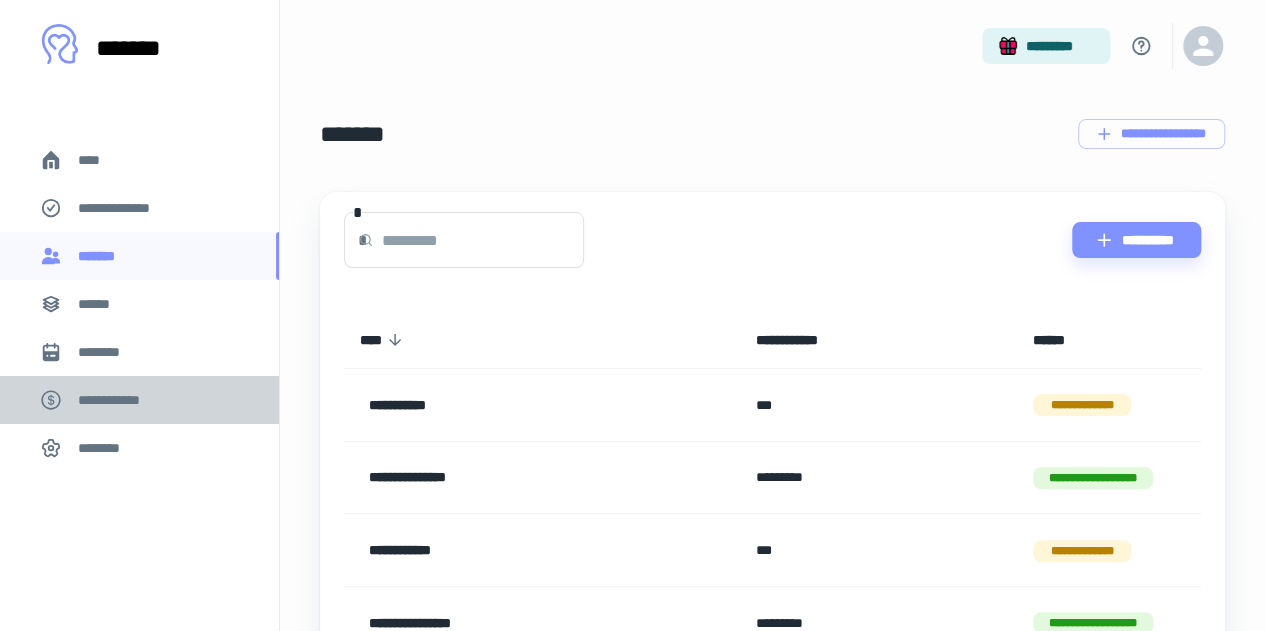 click on "**********" at bounding box center [119, 400] 